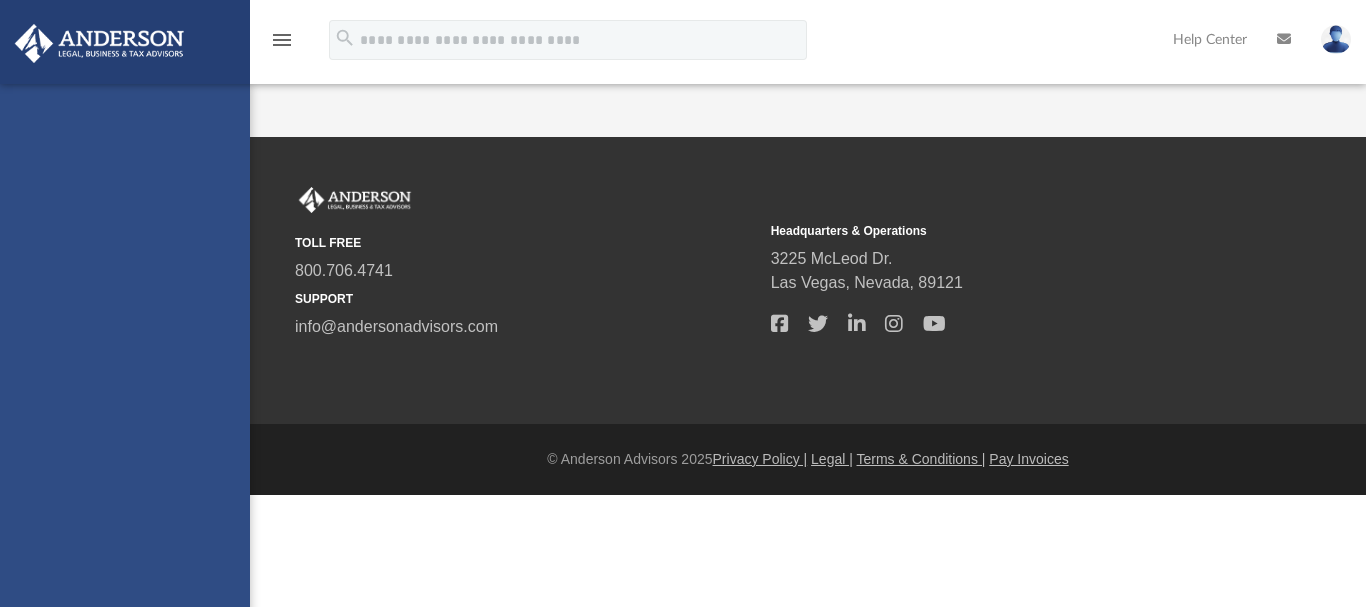 scroll, scrollTop: 0, scrollLeft: 0, axis: both 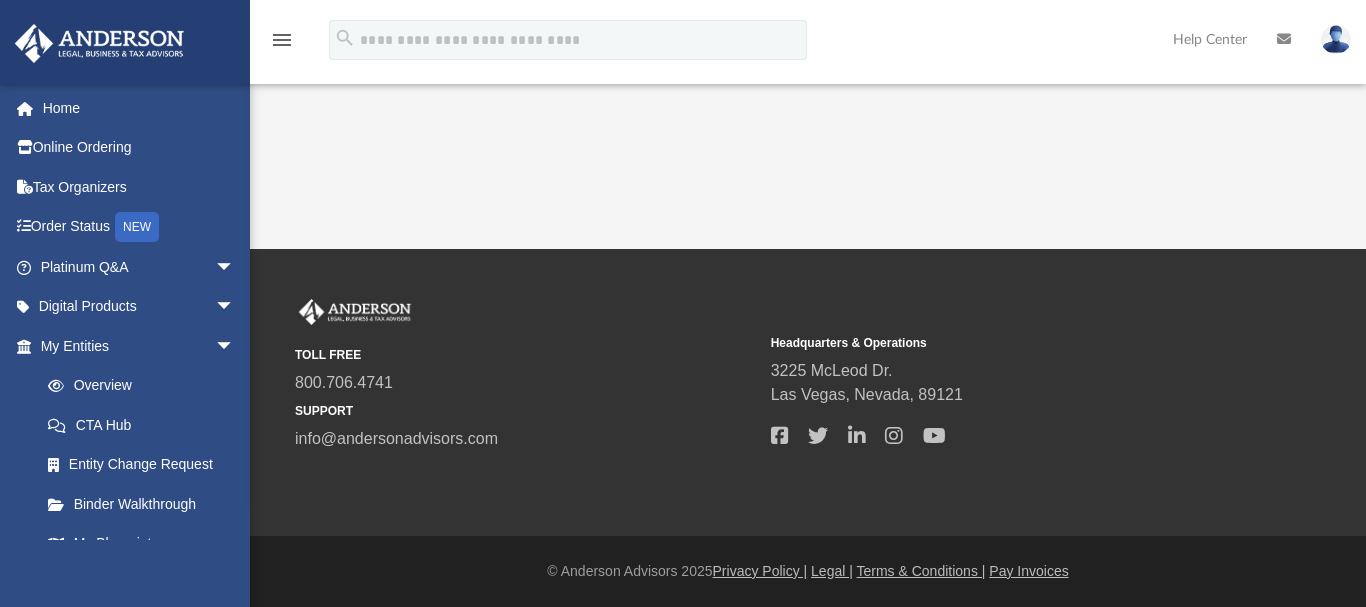 click on "TOLL FREE
[PHONE]
SUPPORT
[EMAIL]
Headquarters & Operations
[NUMBER] [STREET]
[CITY], [STATE], [POSTAL_CODE]" at bounding box center [683, 392] 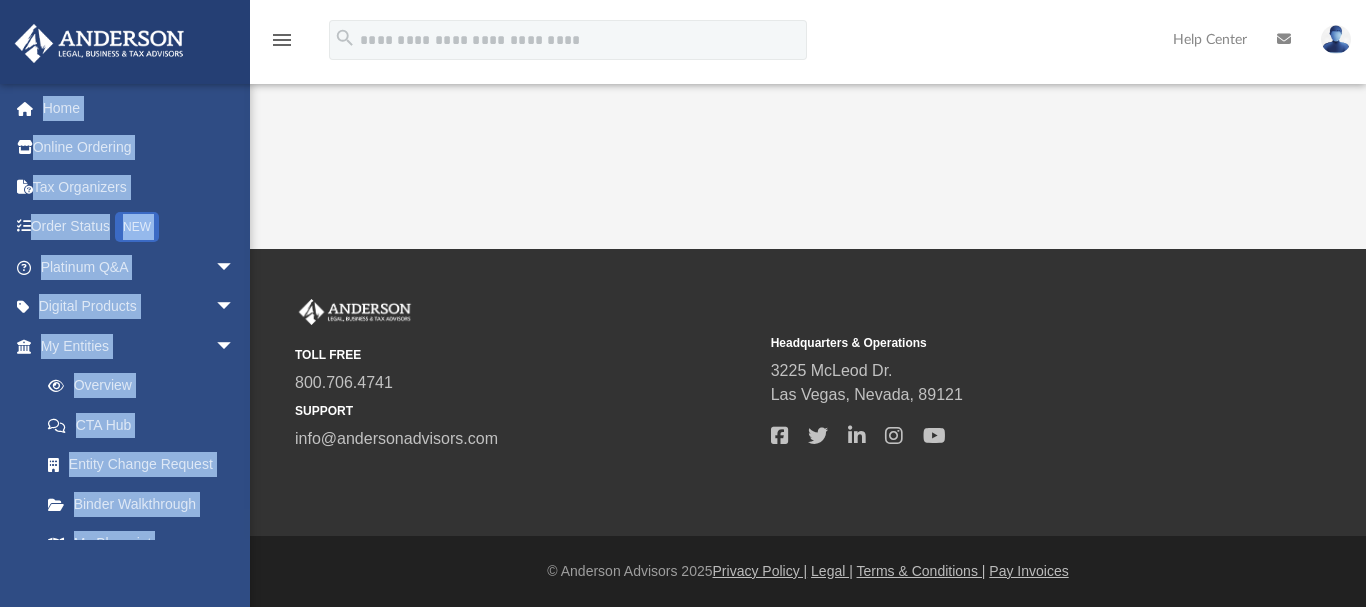 drag, startPoint x: 1095, startPoint y: 134, endPoint x: 1027, endPoint y: -28, distance: 175.69292 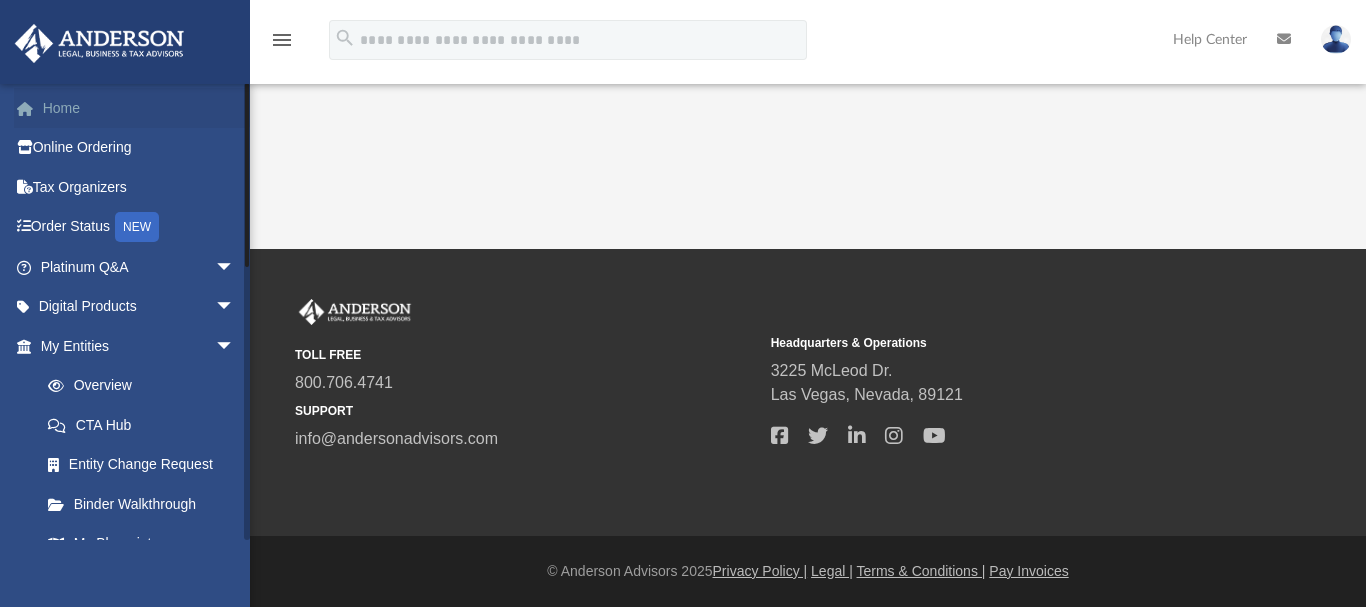 click on "Home" at bounding box center (139, 108) 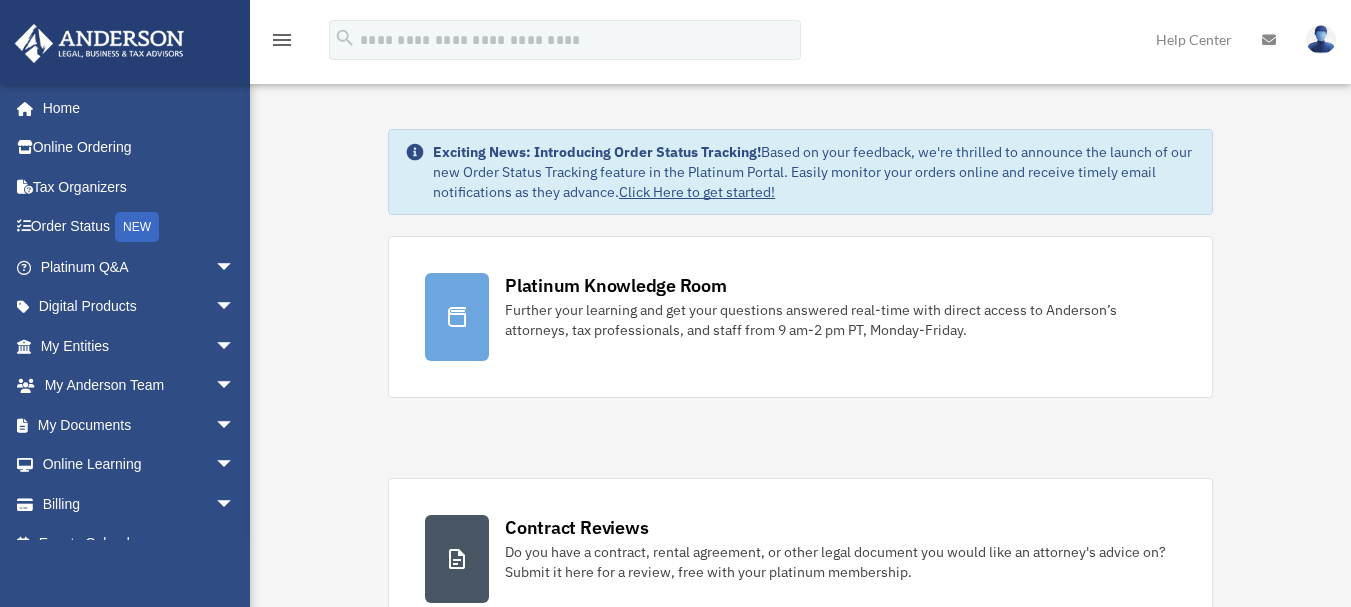 scroll, scrollTop: 0, scrollLeft: 0, axis: both 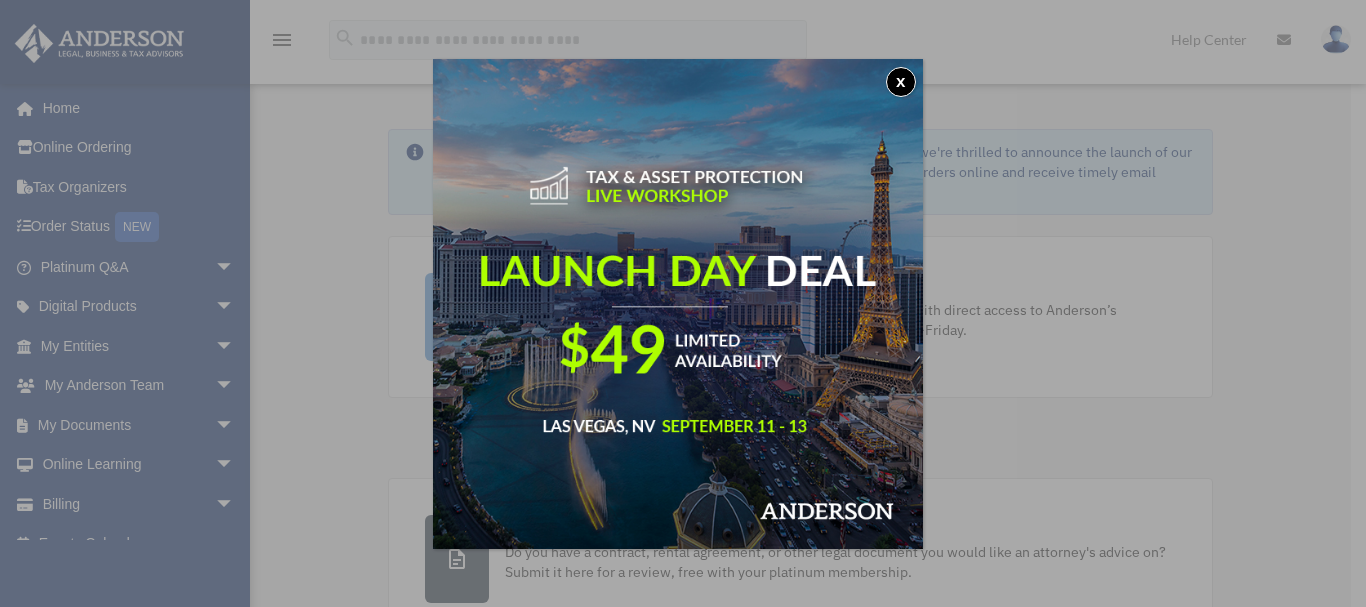 click on "x" at bounding box center [901, 82] 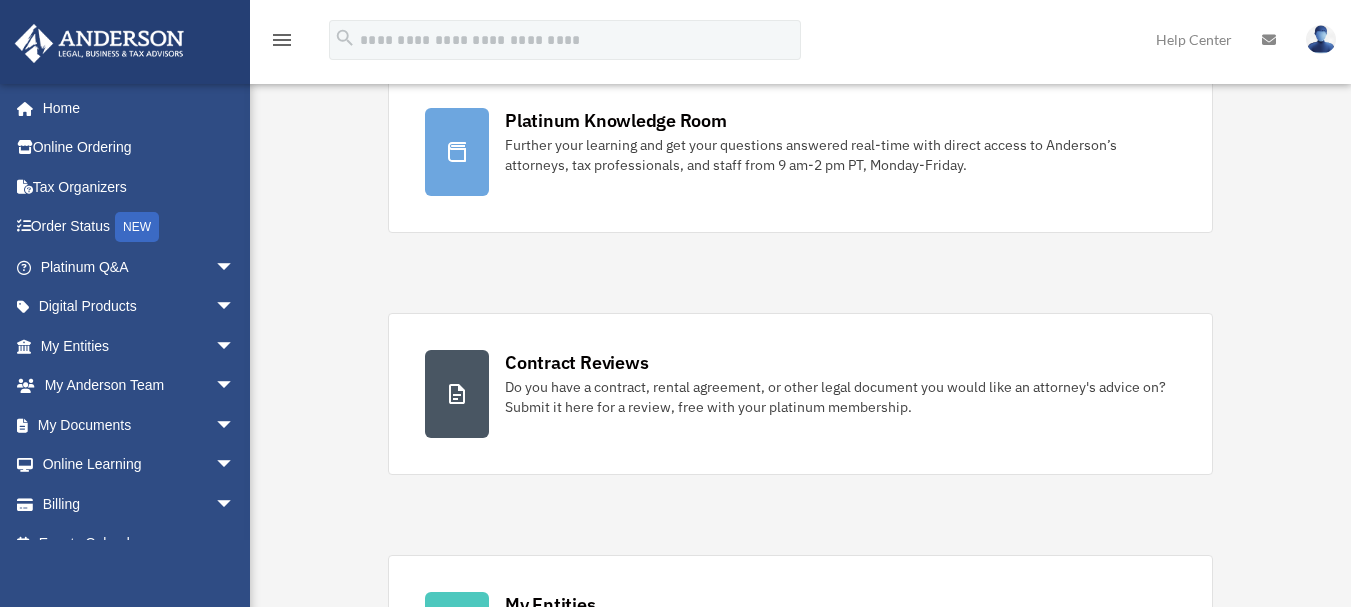 scroll, scrollTop: 0, scrollLeft: 0, axis: both 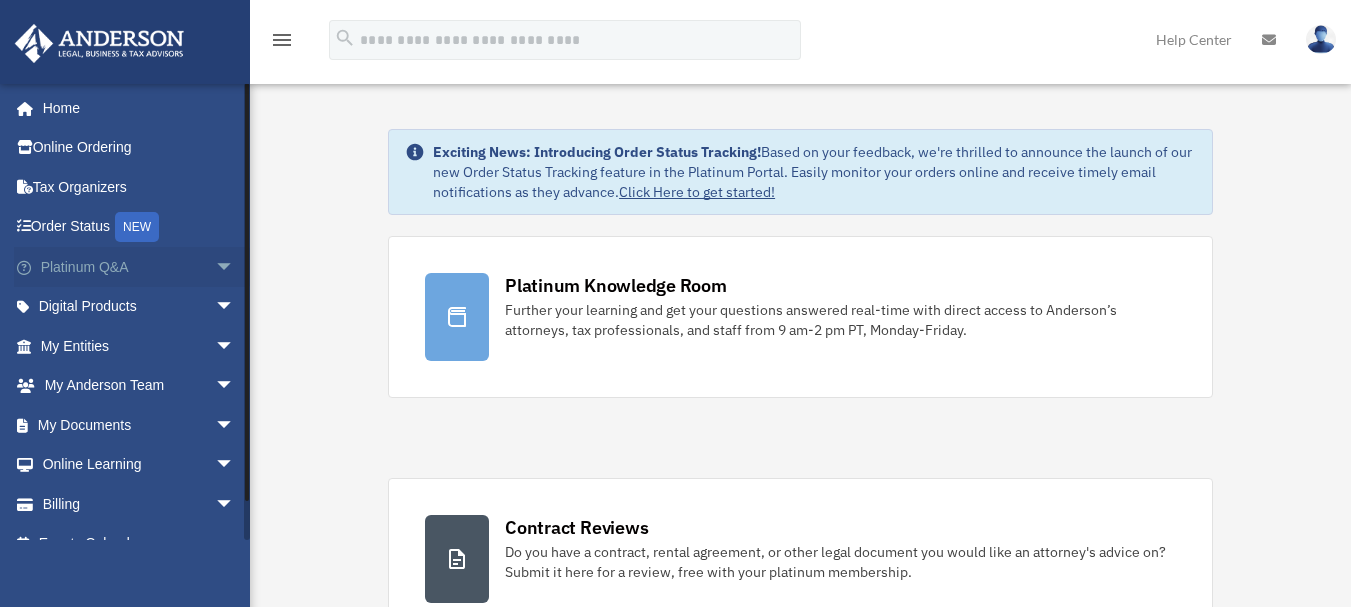 click on "Platinum Q&A arrow_drop_down" at bounding box center [139, 267] 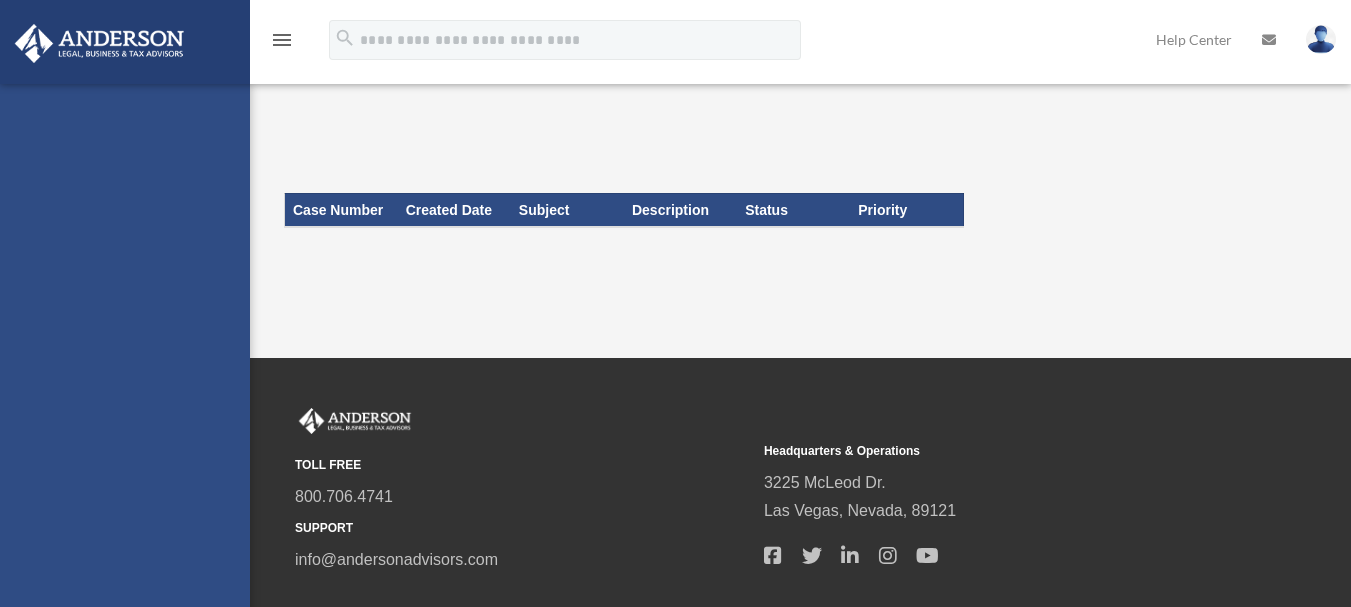 scroll, scrollTop: 0, scrollLeft: 0, axis: both 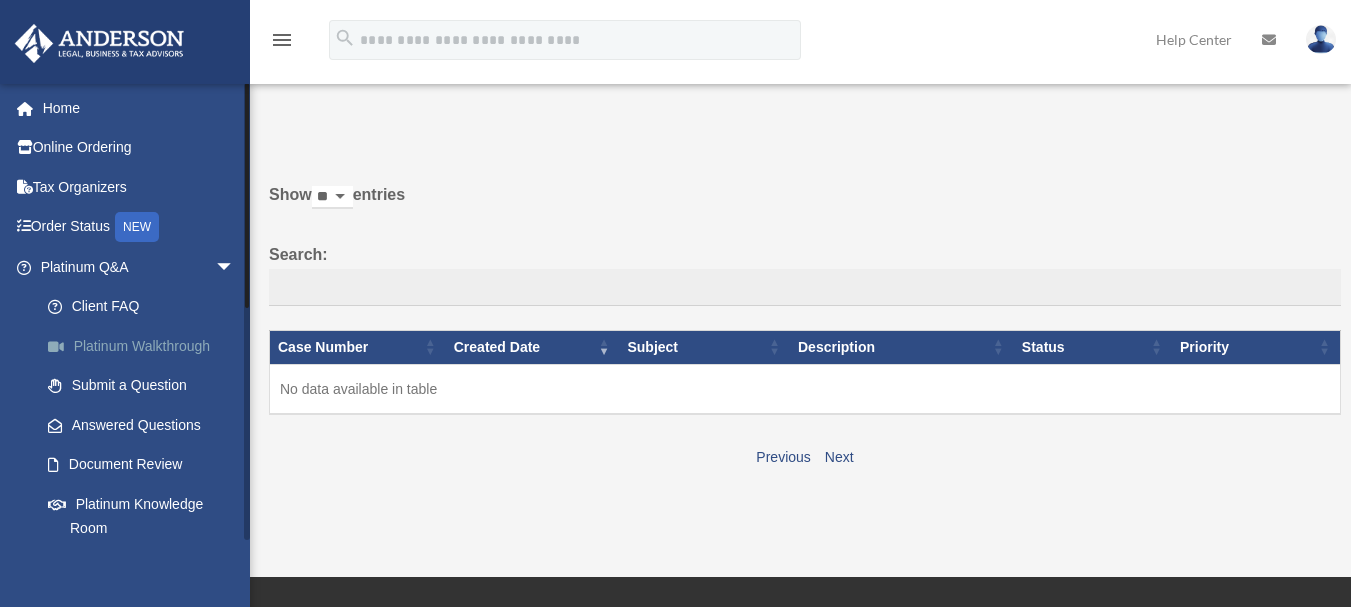 click on "Platinum Walkthrough" at bounding box center [146, 346] 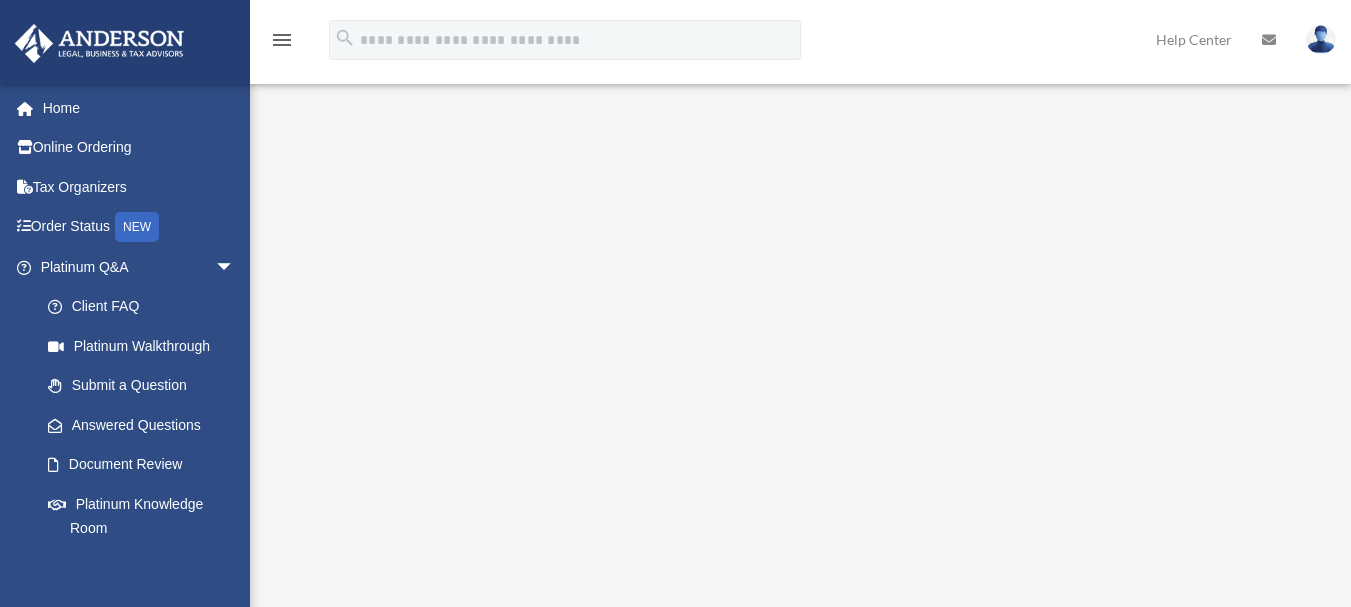 scroll, scrollTop: 0, scrollLeft: 0, axis: both 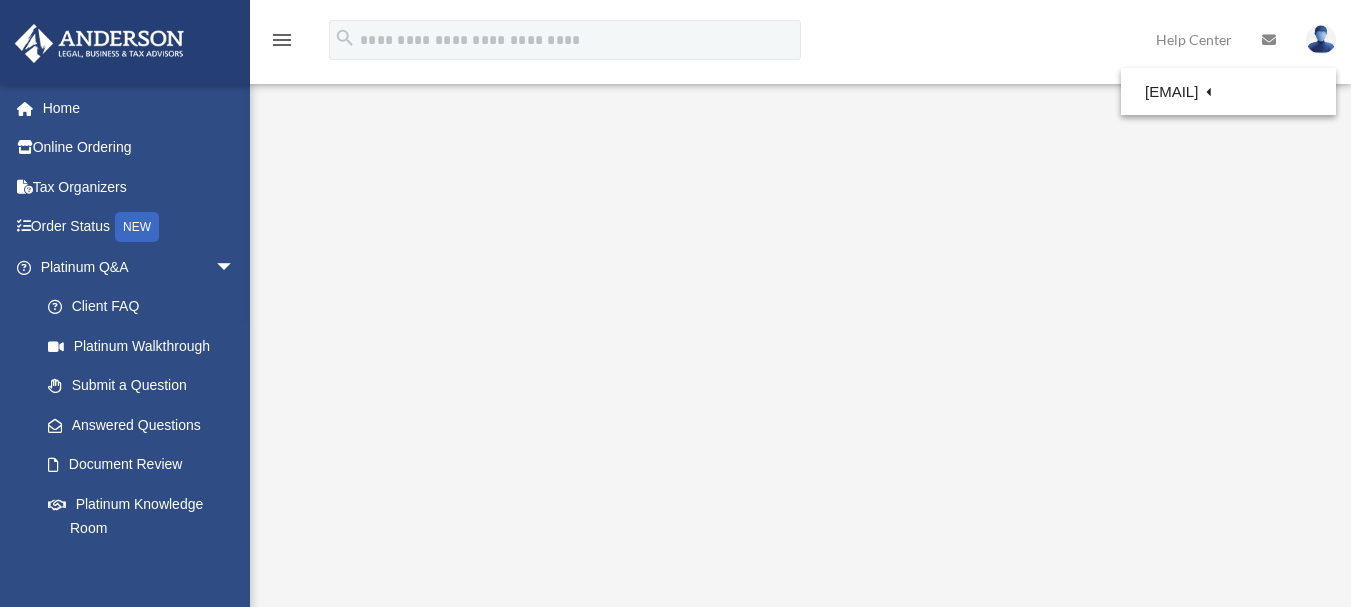 click on "Platinum Walkthrough
date_range
Published on 			 Last updated January 6, 2025 July 17, 2020  by  cowens
cowens
Anderson Advisors Platinum Portal
https://platinumportal.andersonadvisors.com/wp-content/uploads/2021/01/aba-253-logo-white.png
<span data-mce-type="bookmark" style="display: inline-block; width: 0px; overflow: hidden; line-height: 0;" class="mce_SELRES_start"></span>" at bounding box center (798, 374) 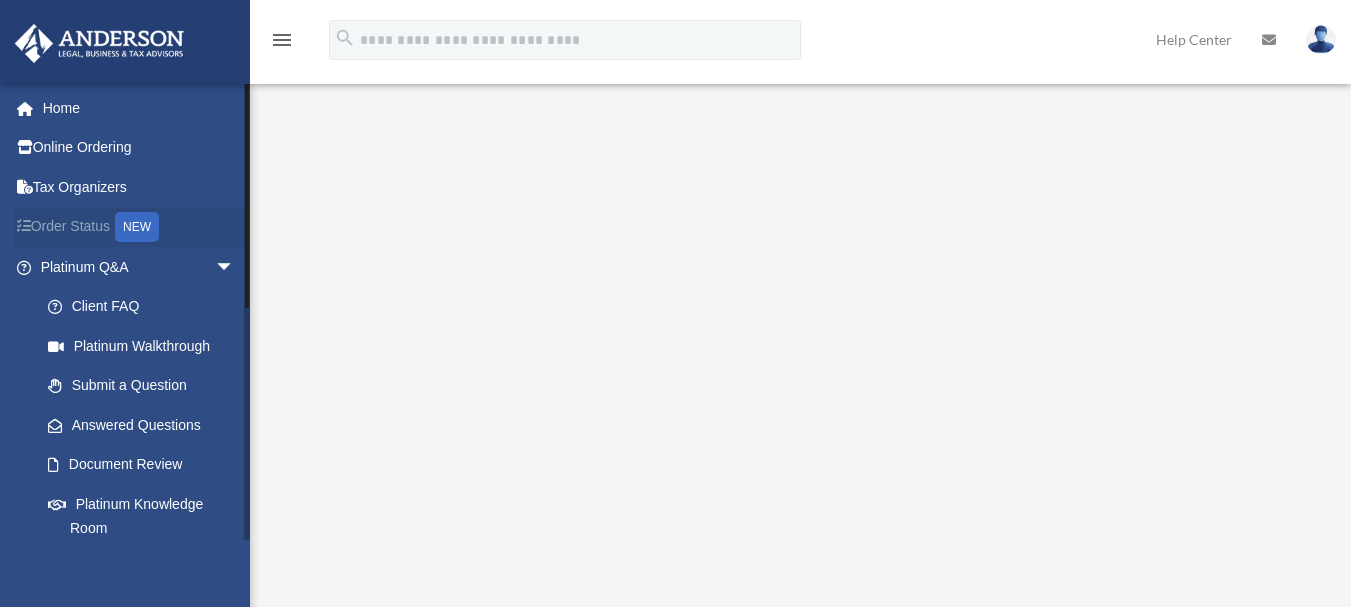click on "Order Status  NEW" at bounding box center [139, 227] 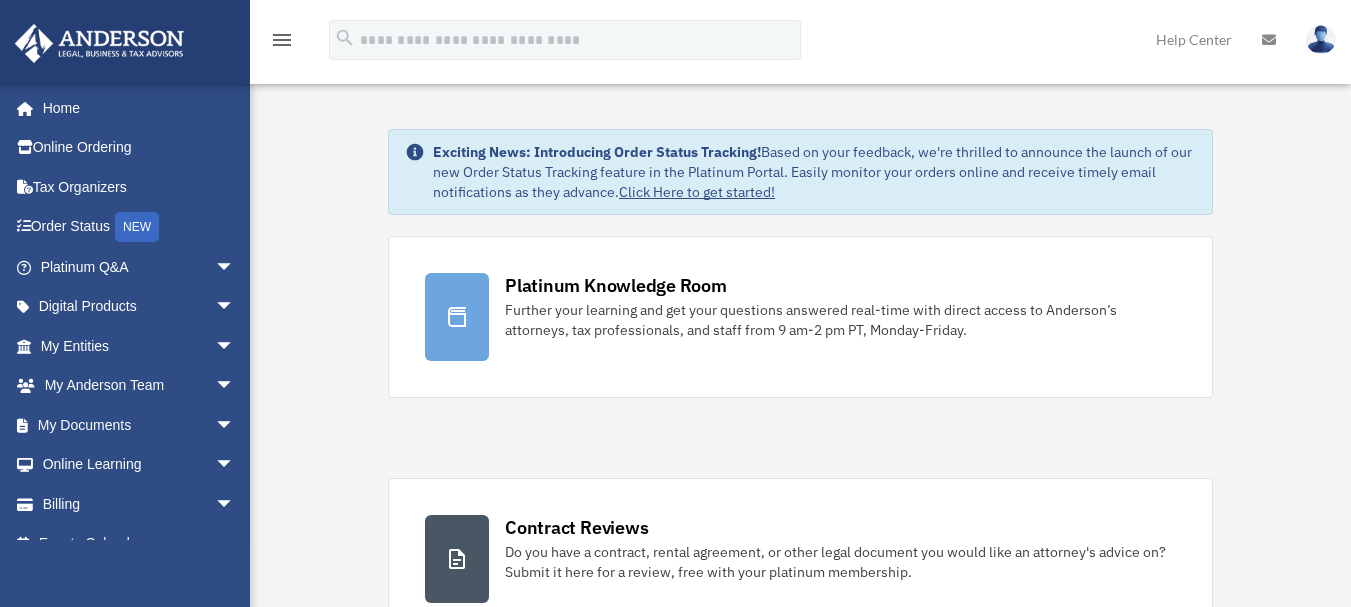 scroll, scrollTop: 0, scrollLeft: 0, axis: both 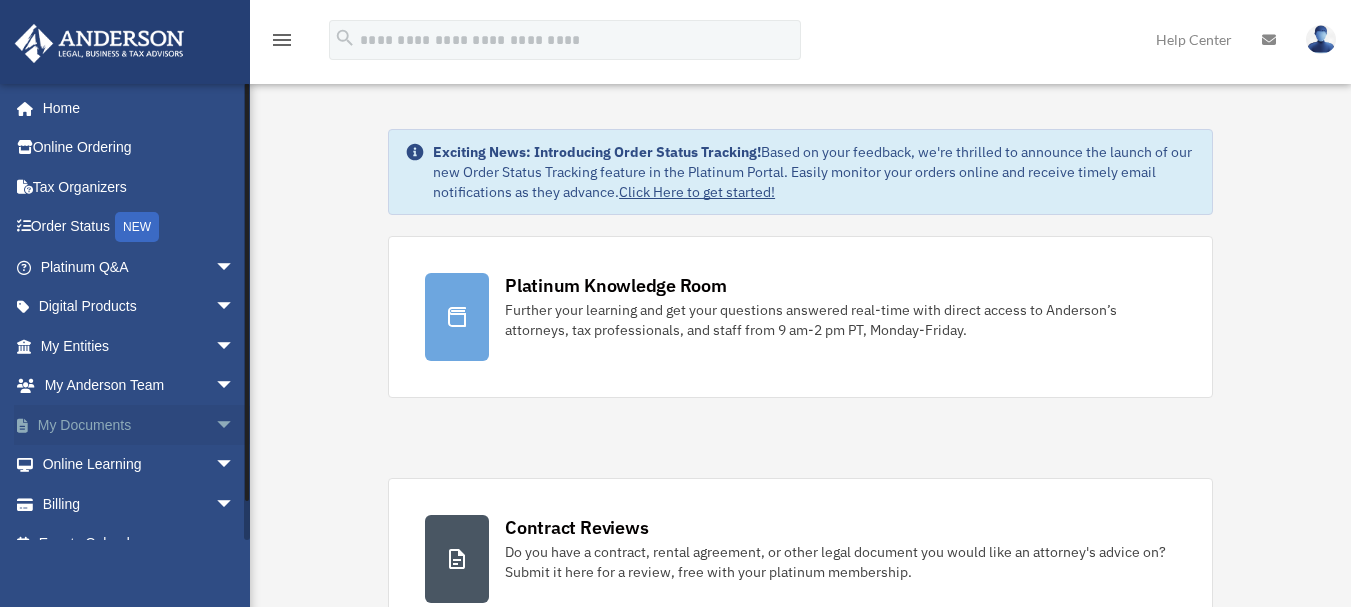 click on "arrow_drop_down" at bounding box center (235, 425) 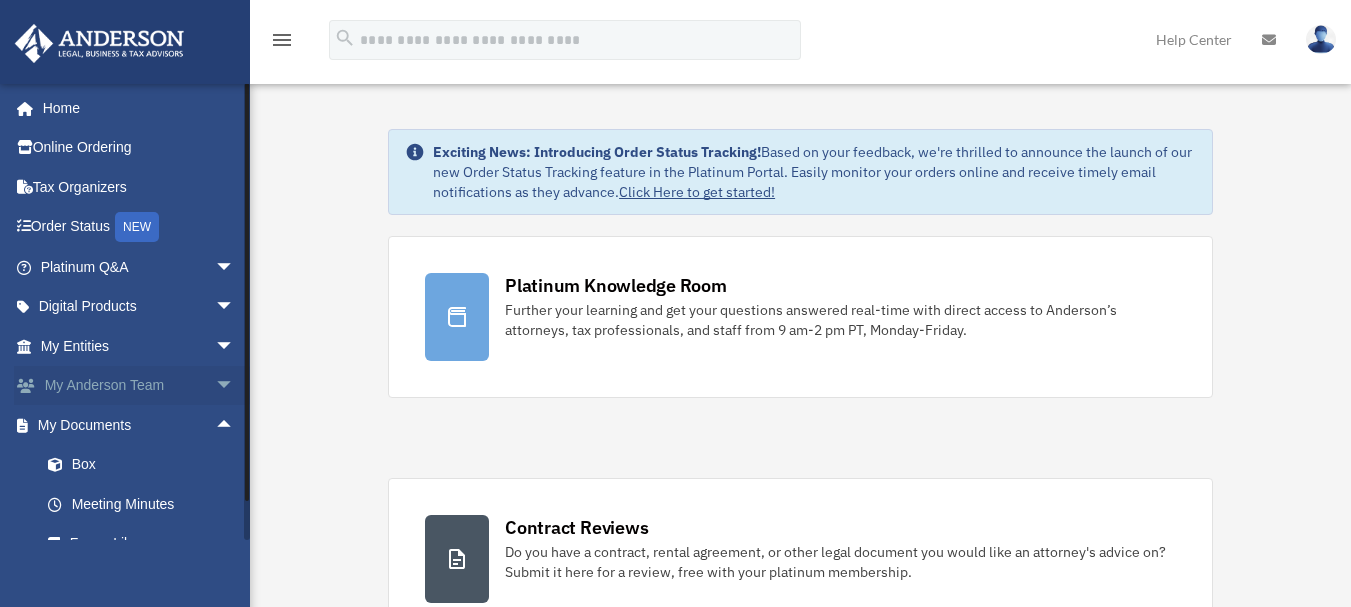 click on "arrow_drop_down" at bounding box center (235, 386) 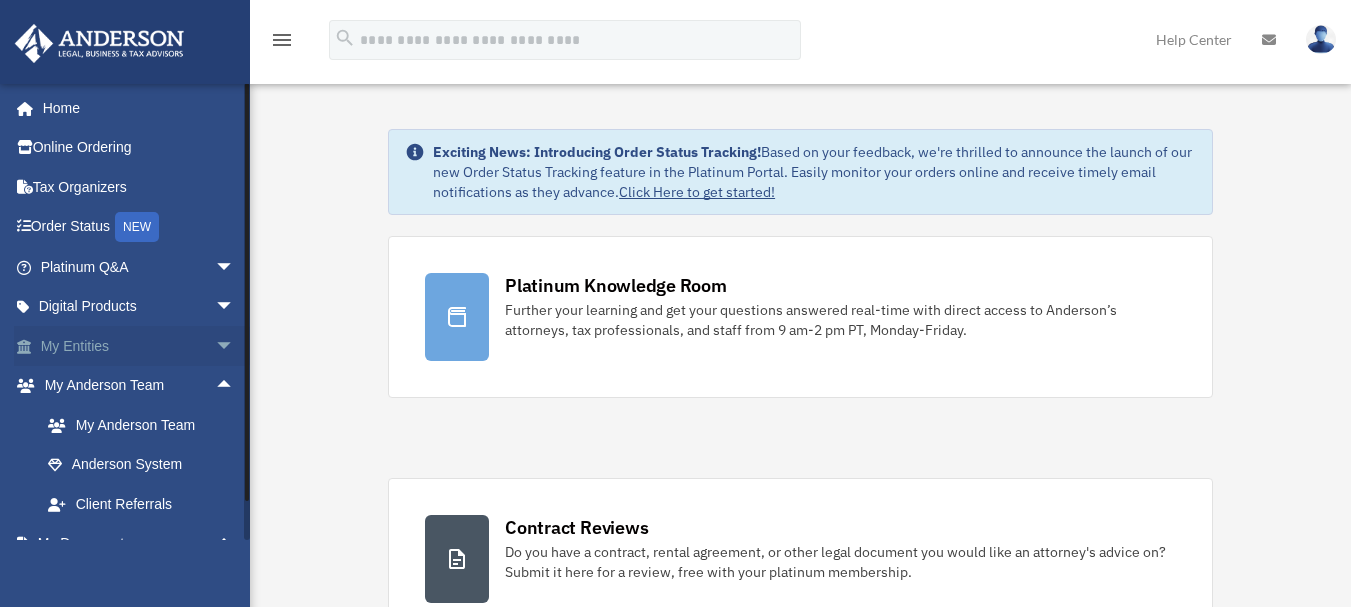 click on "arrow_drop_down" at bounding box center (235, 346) 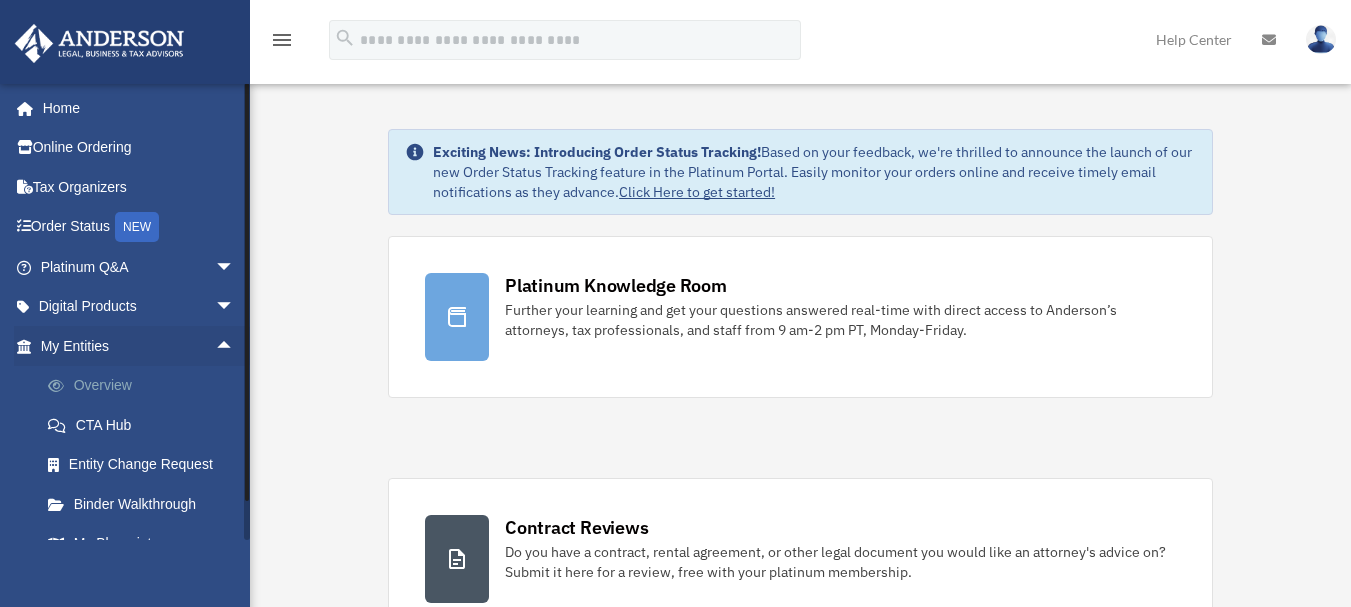 click on "Overview" at bounding box center [146, 386] 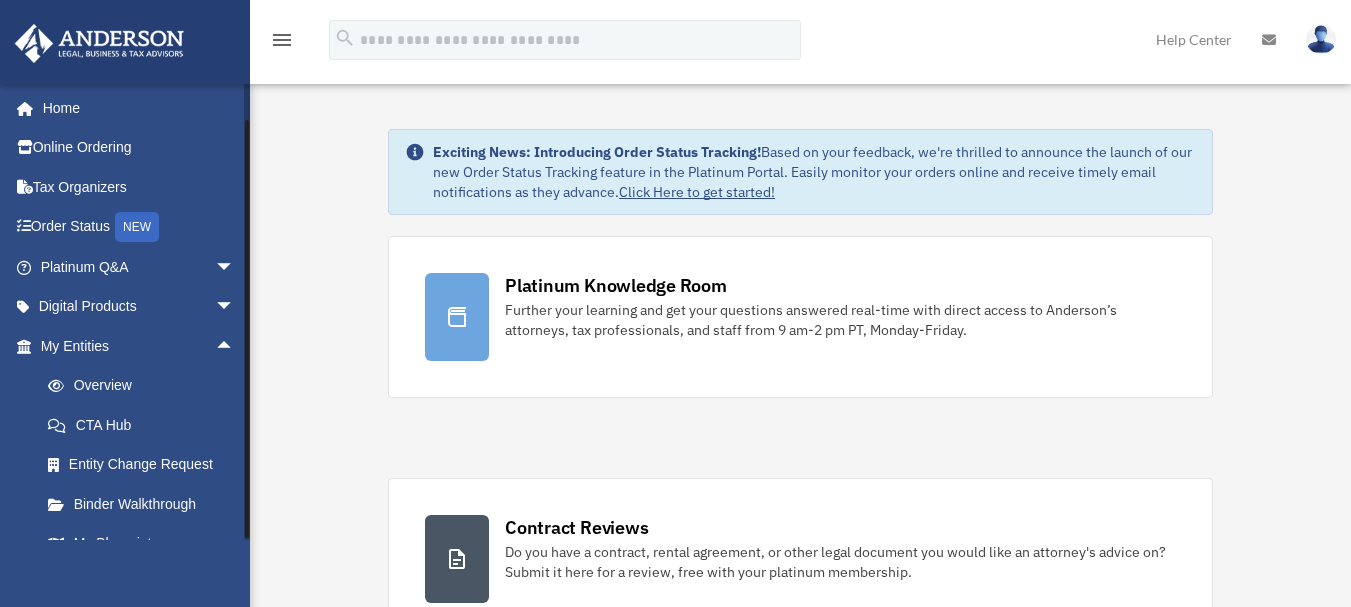 scroll, scrollTop: 542, scrollLeft: 0, axis: vertical 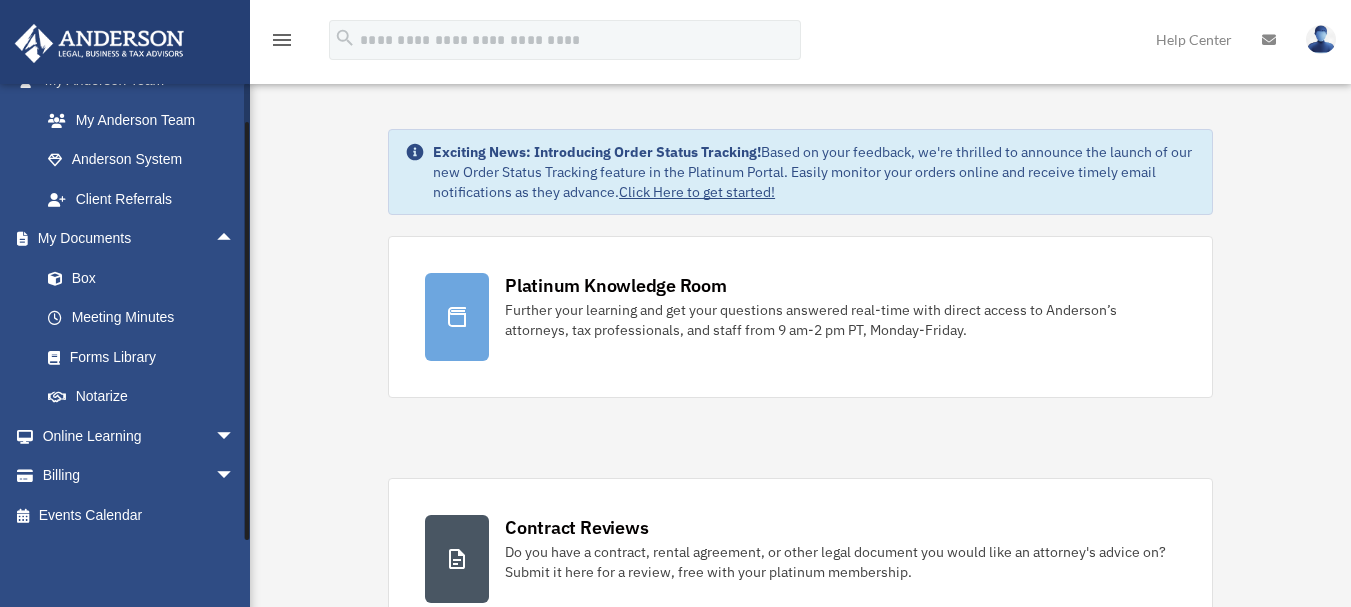 drag, startPoint x: 246, startPoint y: 352, endPoint x: 246, endPoint y: 427, distance: 75 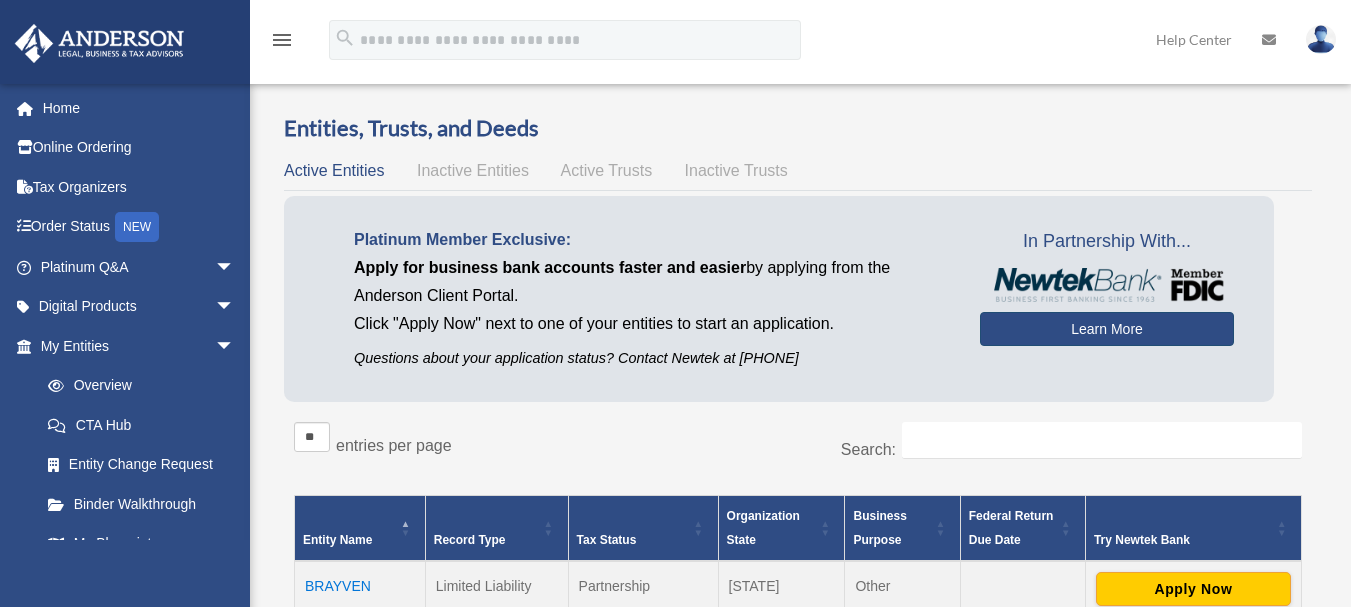 scroll, scrollTop: 0, scrollLeft: 0, axis: both 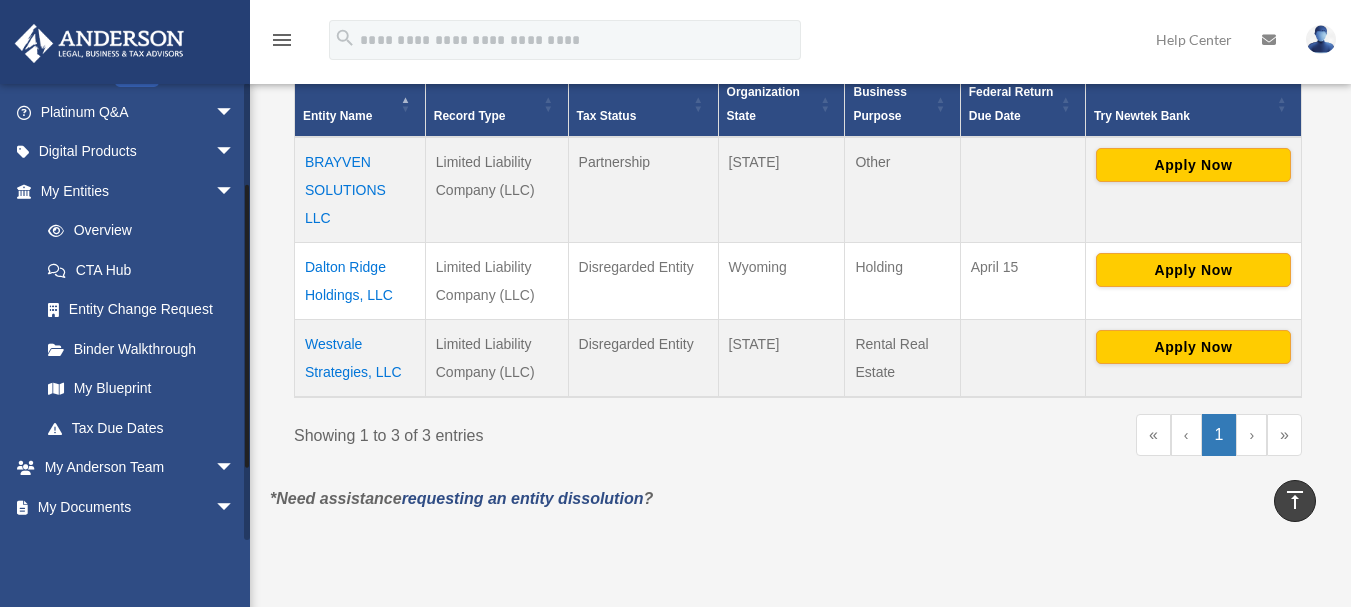 drag, startPoint x: 247, startPoint y: 281, endPoint x: 247, endPoint y: 383, distance: 102 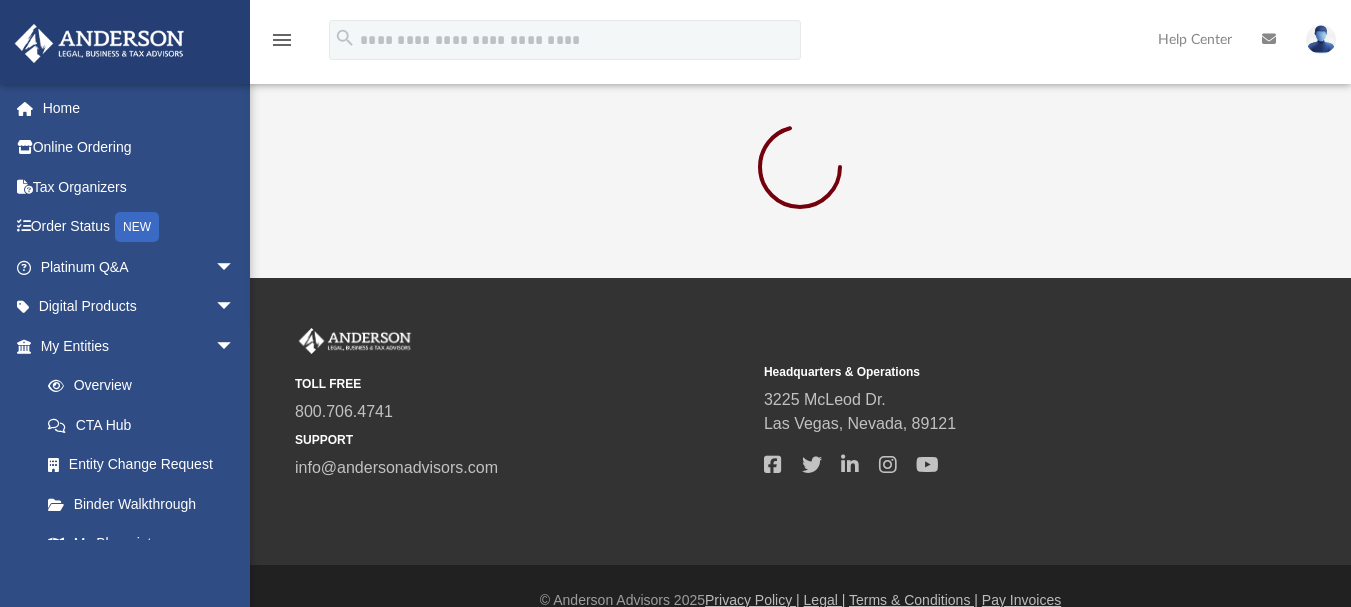 scroll, scrollTop: 0, scrollLeft: 0, axis: both 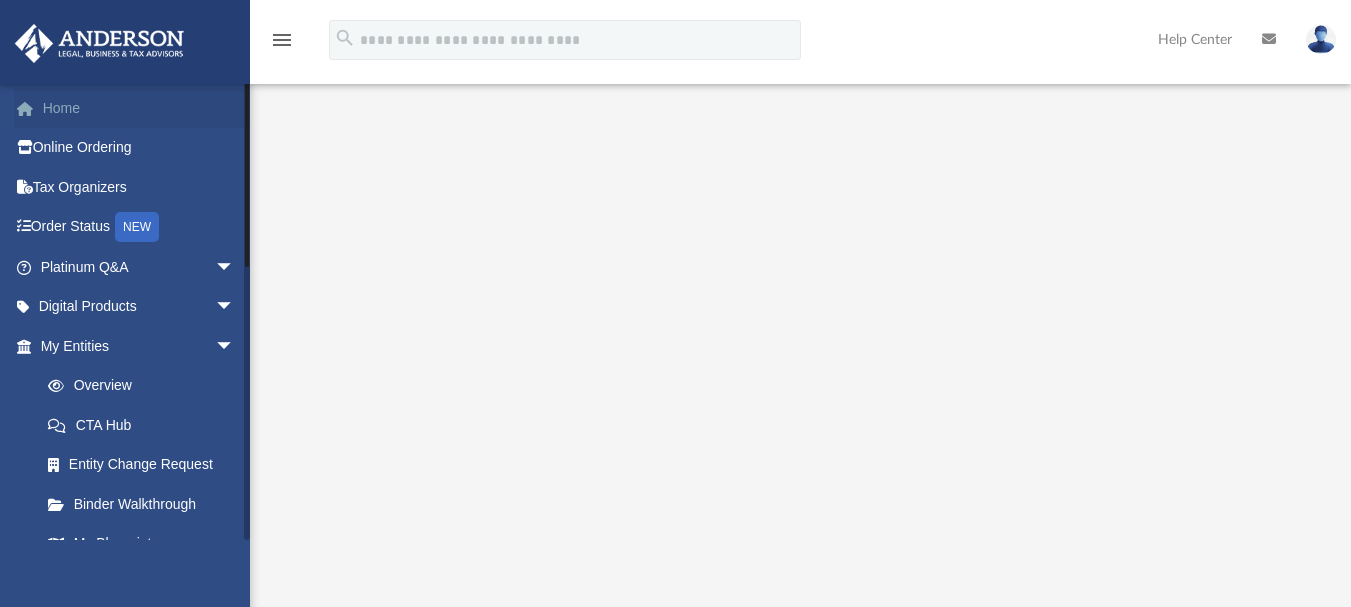 click on "Home" at bounding box center (139, 108) 